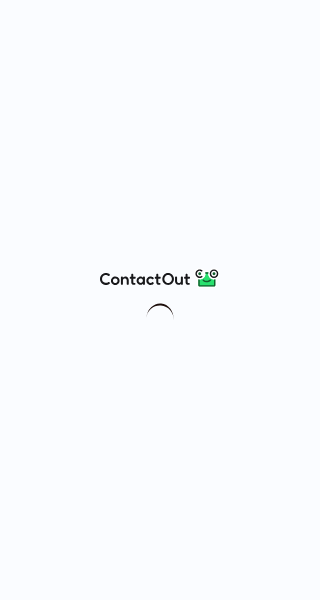 scroll, scrollTop: 0, scrollLeft: 0, axis: both 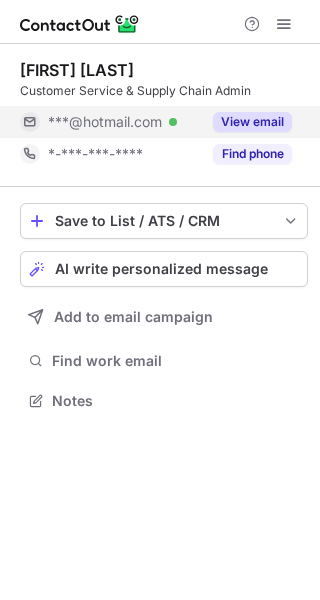 click on "View email" at bounding box center (252, 122) 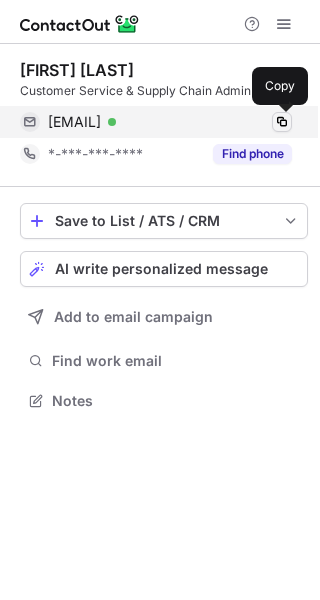click at bounding box center [282, 122] 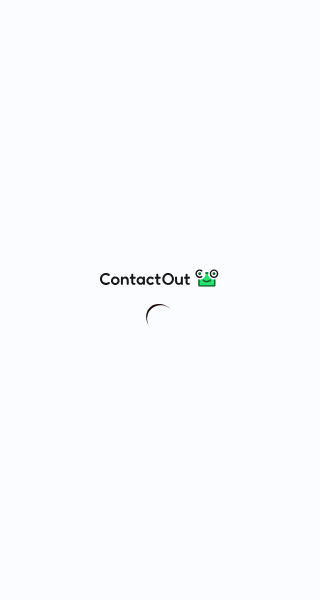 scroll, scrollTop: 0, scrollLeft: 0, axis: both 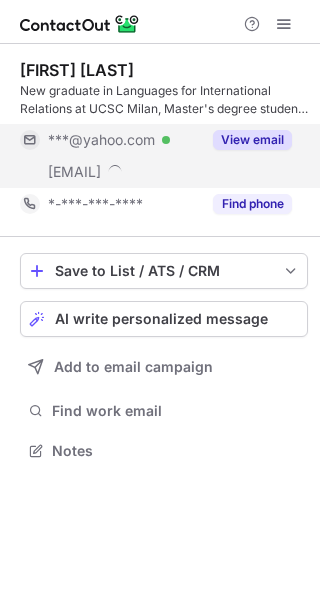 click on "View email" at bounding box center (252, 140) 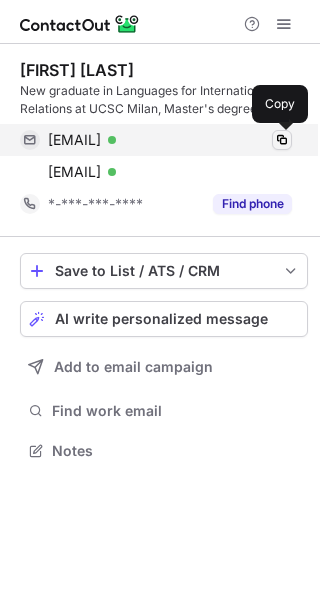 click at bounding box center [282, 140] 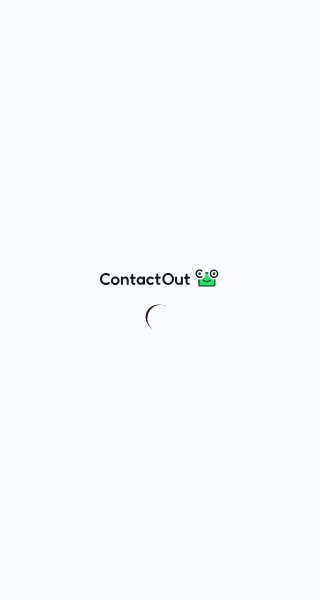 scroll, scrollTop: 0, scrollLeft: 0, axis: both 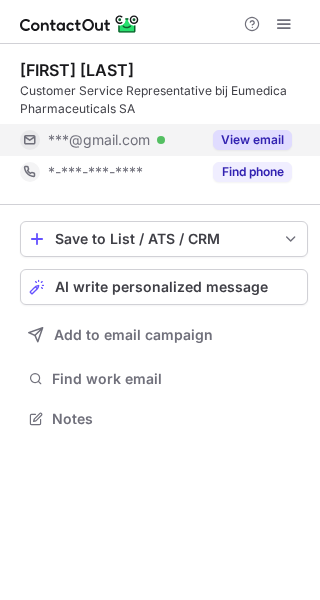 click on "View email" at bounding box center (252, 140) 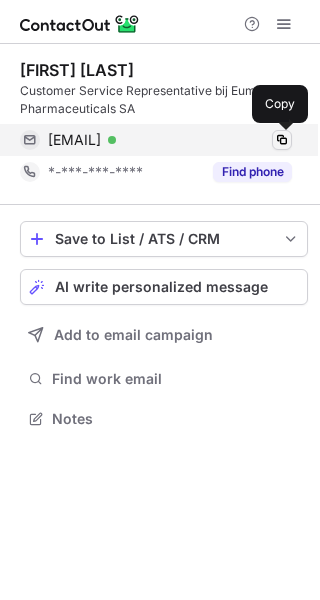 click at bounding box center (282, 140) 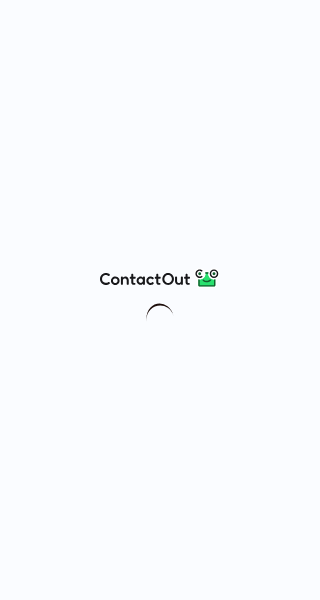 scroll, scrollTop: 0, scrollLeft: 0, axis: both 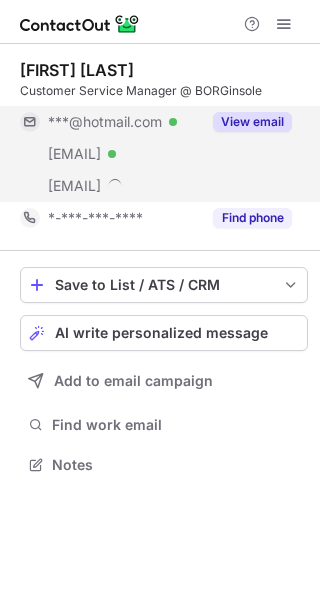 click on "View email" at bounding box center [252, 122] 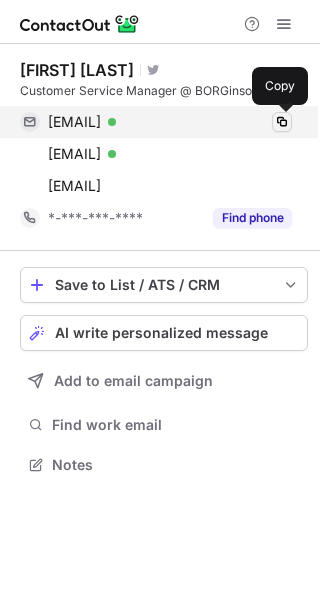 click at bounding box center [282, 122] 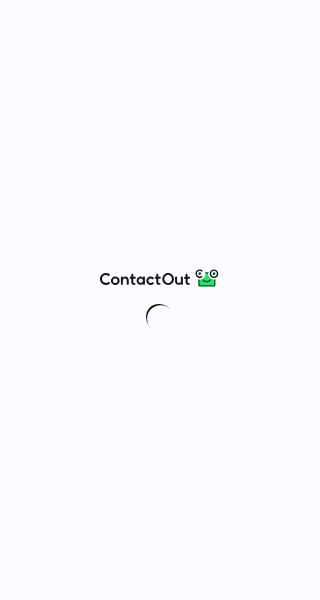 scroll, scrollTop: 0, scrollLeft: 0, axis: both 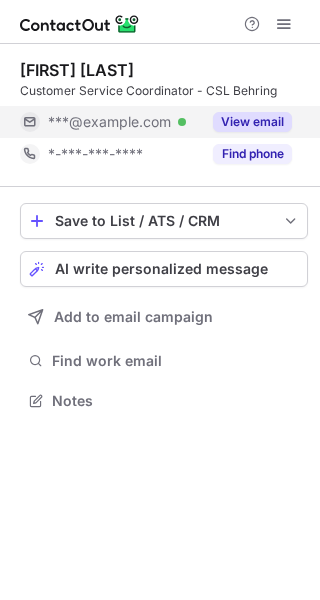 click on "View email" at bounding box center [252, 122] 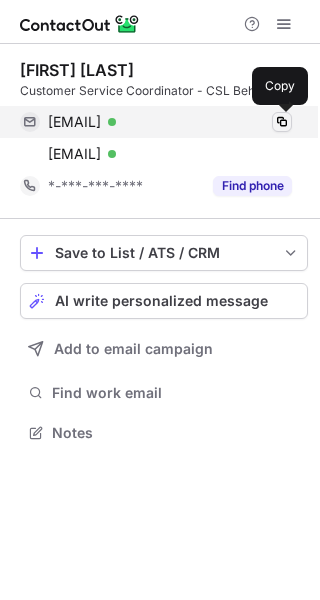 scroll, scrollTop: 10, scrollLeft: 10, axis: both 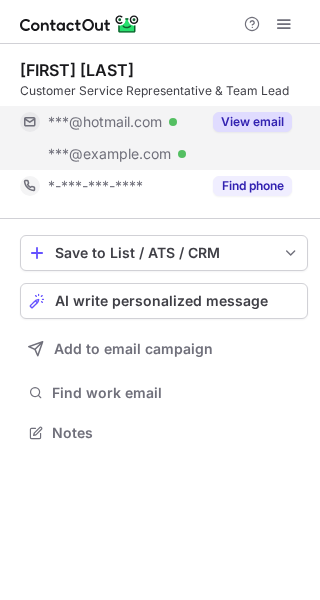 click on "View email" at bounding box center (252, 122) 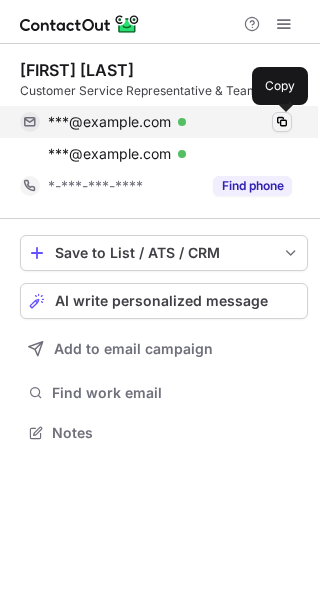 click at bounding box center [282, 122] 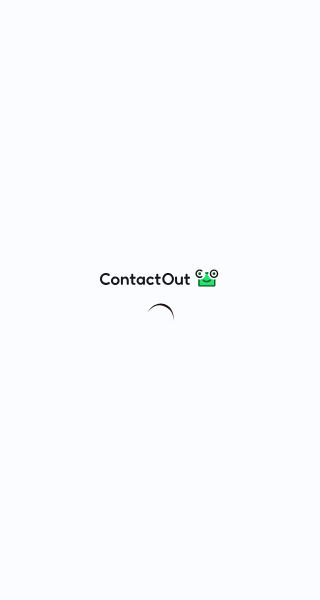 scroll, scrollTop: 0, scrollLeft: 0, axis: both 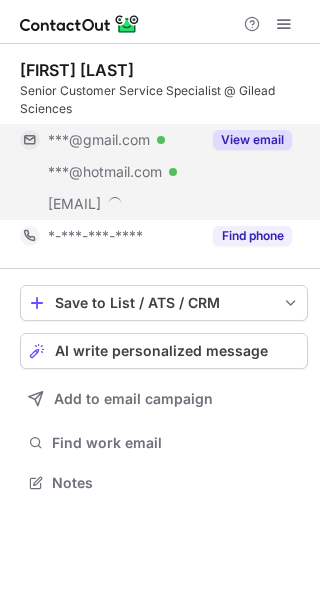 click on "View email" at bounding box center [252, 140] 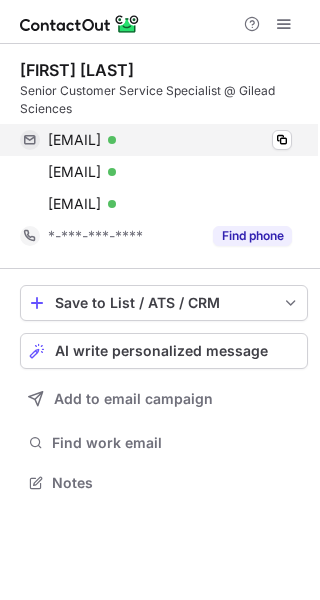 click on "nathalieoosthoek@gmail.com Verified Copy" at bounding box center [156, 140] 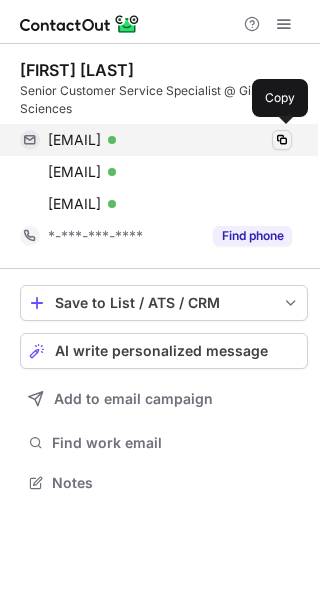 click at bounding box center [282, 140] 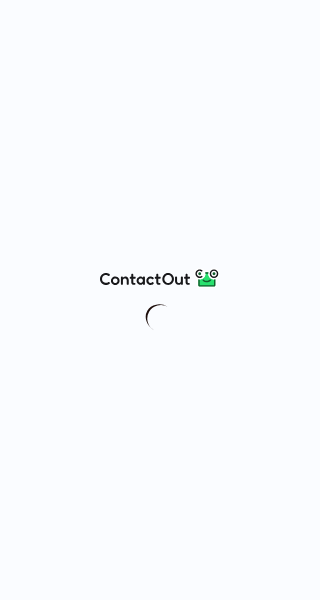 scroll, scrollTop: 0, scrollLeft: 0, axis: both 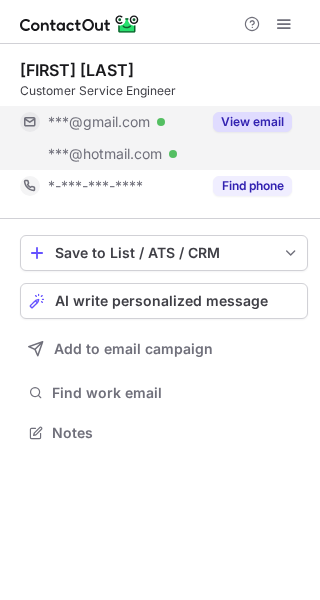 click on "View email" at bounding box center [246, 122] 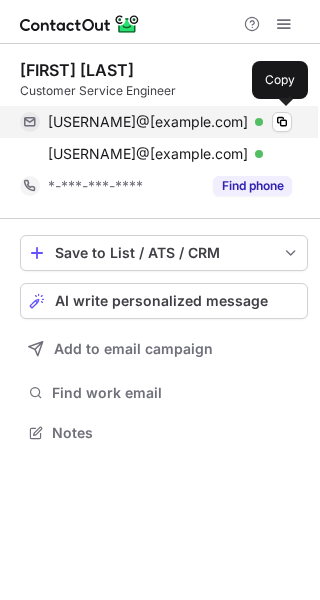 click on "[USERNAME]@[example.com] Verified Copy" at bounding box center [156, 122] 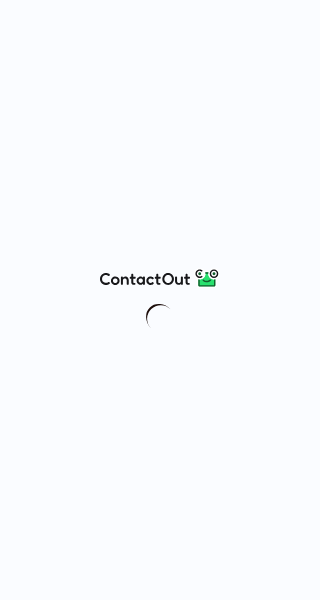 scroll, scrollTop: 0, scrollLeft: 0, axis: both 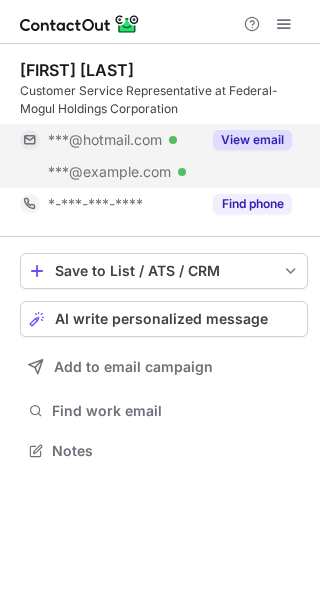 click on "View email" at bounding box center [252, 140] 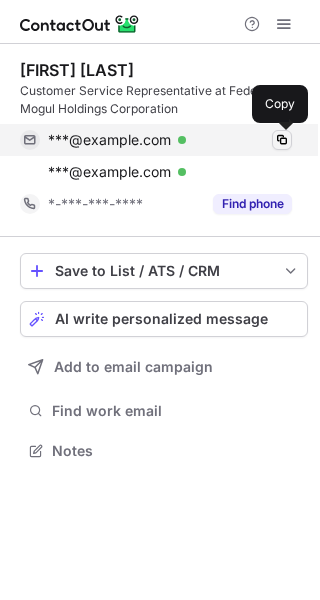 click at bounding box center [282, 140] 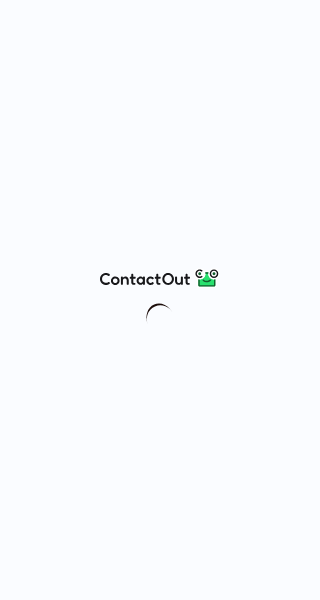 scroll, scrollTop: 0, scrollLeft: 0, axis: both 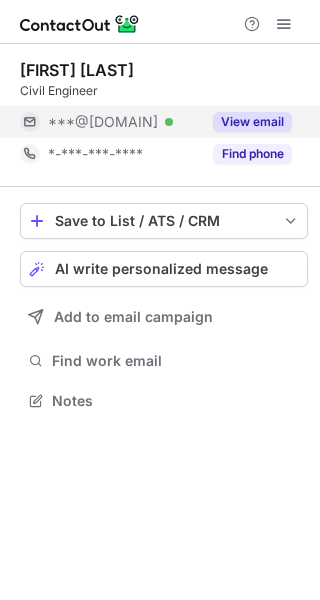 click on "View email" at bounding box center (252, 122) 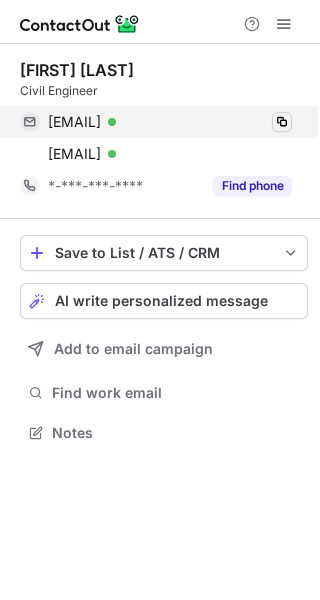 scroll, scrollTop: 10, scrollLeft: 10, axis: both 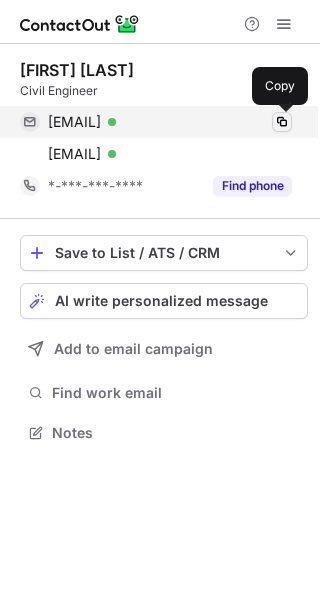 click at bounding box center [282, 122] 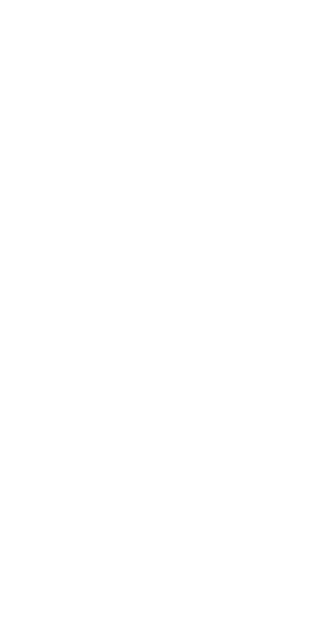 scroll, scrollTop: 0, scrollLeft: 0, axis: both 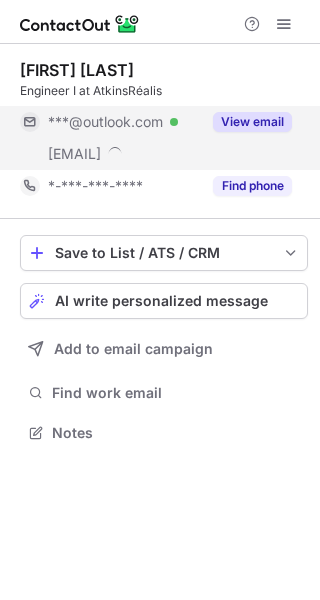 click on "View email" at bounding box center [246, 122] 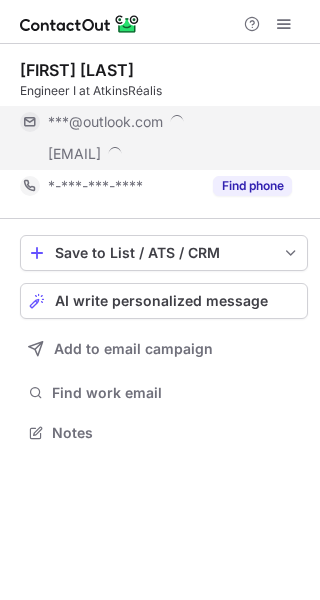 scroll, scrollTop: 10, scrollLeft: 10, axis: both 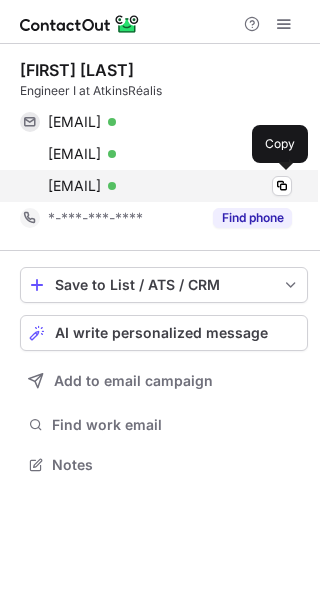drag, startPoint x: 50, startPoint y: 116, endPoint x: 231, endPoint y: 183, distance: 193.0026 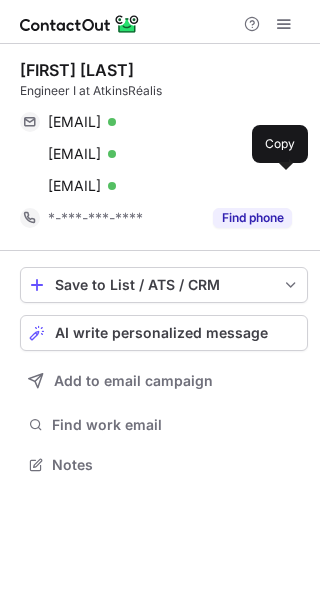 copy on "evaotrok98@outlook.com Verified Copy eva.otrok@atkinsglobal.com Verified Copy eva.otrok@atkinsglobal.com" 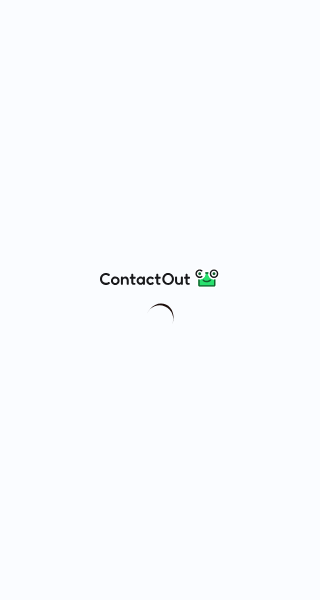 scroll, scrollTop: 0, scrollLeft: 0, axis: both 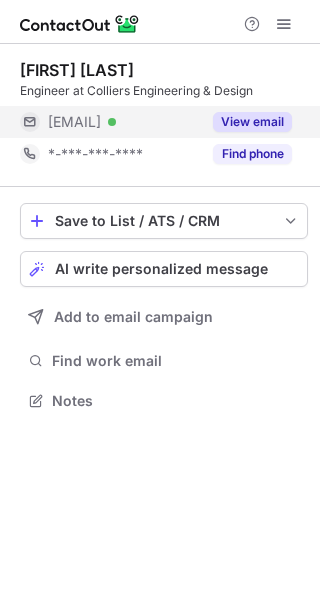 click on "View email" at bounding box center [246, 122] 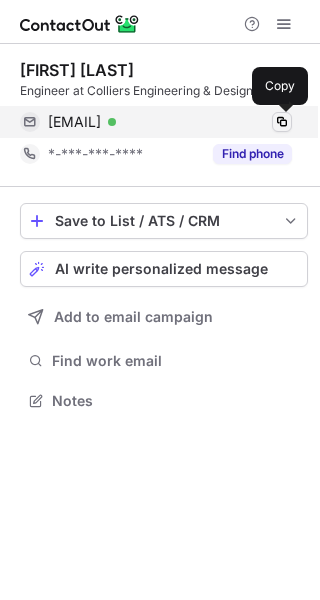 click at bounding box center (282, 122) 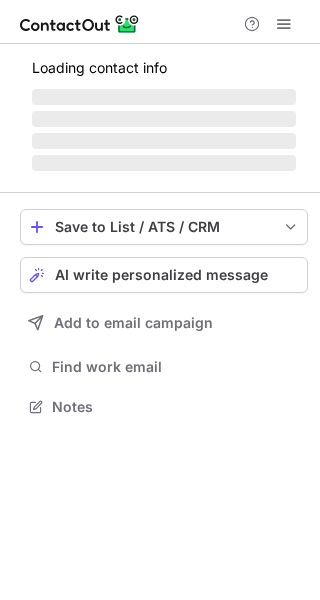 scroll, scrollTop: 0, scrollLeft: 0, axis: both 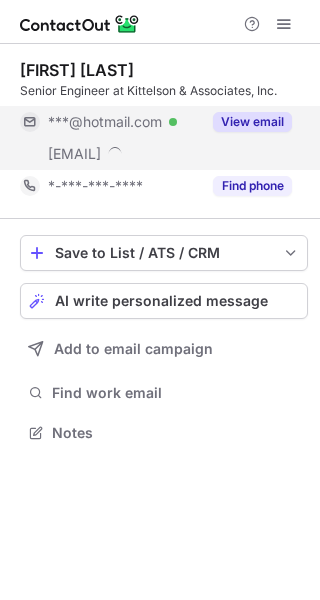 click on "View email" at bounding box center (252, 122) 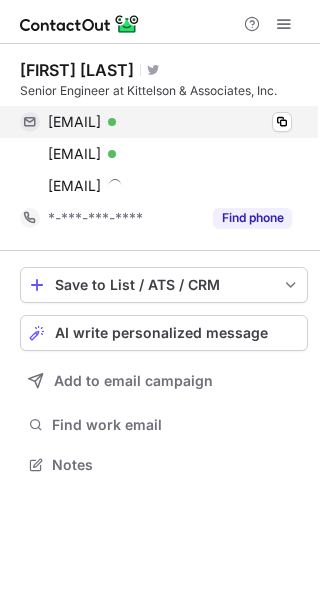 scroll, scrollTop: 10, scrollLeft: 10, axis: both 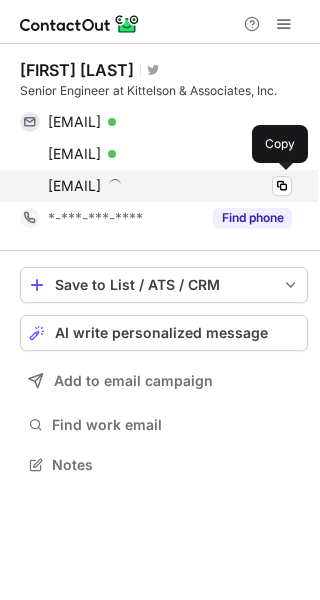 drag, startPoint x: 46, startPoint y: 115, endPoint x: 193, endPoint y: 187, distance: 163.68567 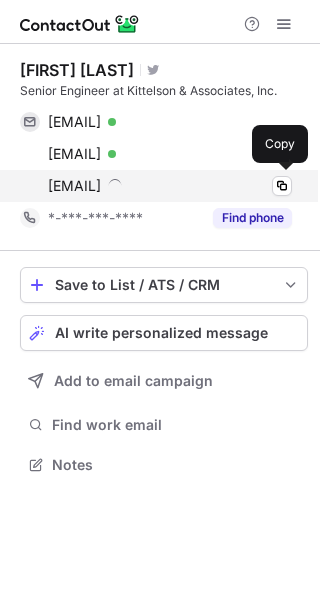 click on "[EMAIL] Verified Copy [EMAIL] Verified Copy [EMAIL] Copy" at bounding box center (156, 154) 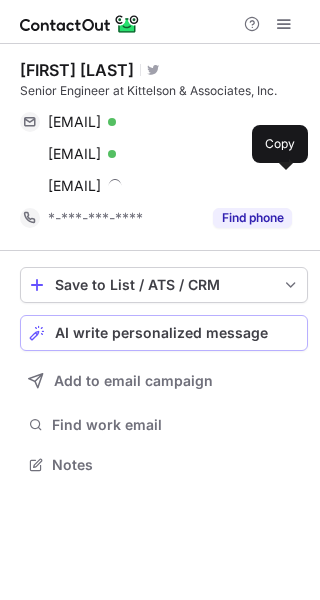 copy on "[EMAIL] Verified Copy [EMAIL] Verified Copy [EMAIL]" 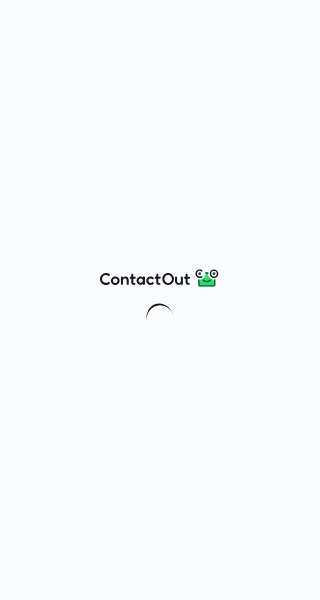 scroll, scrollTop: 0, scrollLeft: 0, axis: both 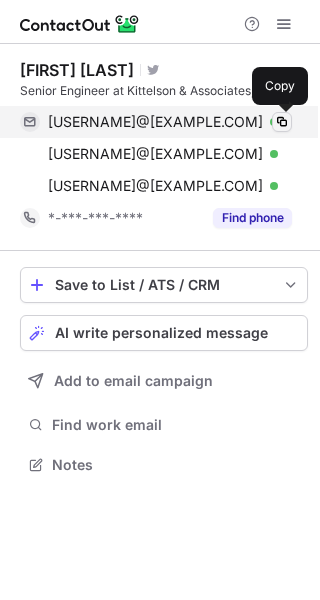 click at bounding box center [282, 122] 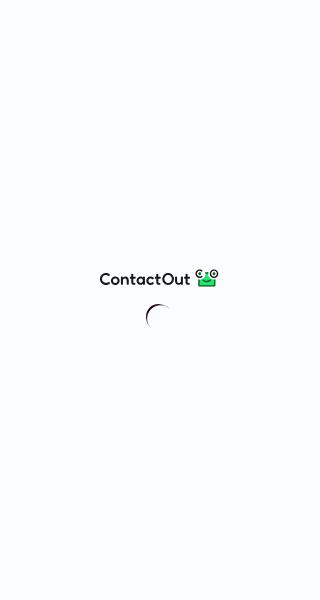 scroll, scrollTop: 0, scrollLeft: 0, axis: both 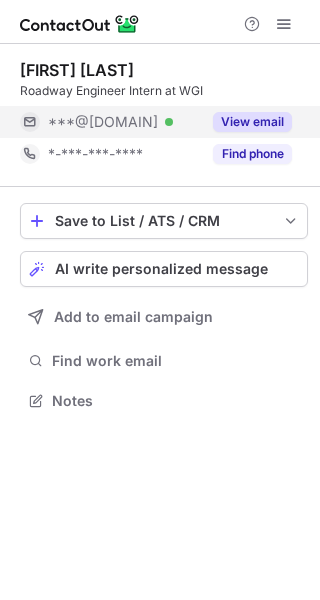 click on "View email" at bounding box center (252, 122) 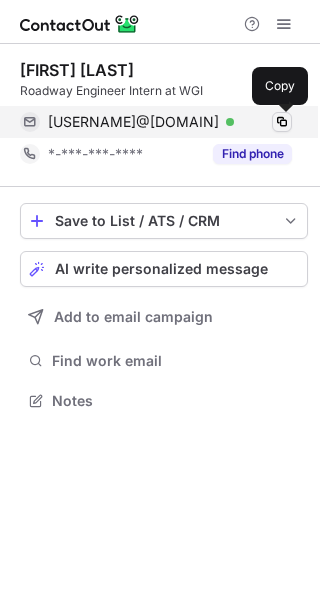click at bounding box center (282, 122) 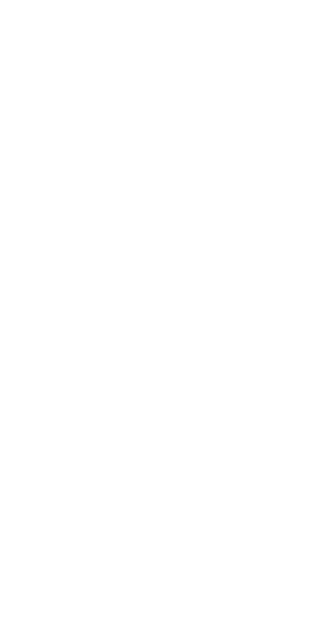 scroll, scrollTop: 0, scrollLeft: 0, axis: both 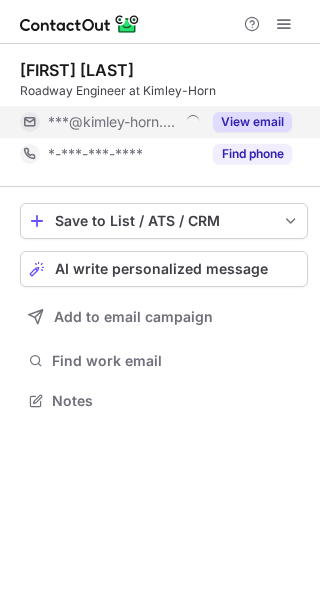 click on "View email" at bounding box center (252, 122) 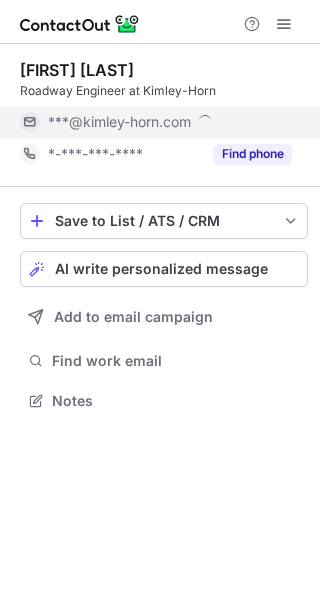 scroll, scrollTop: 10, scrollLeft: 10, axis: both 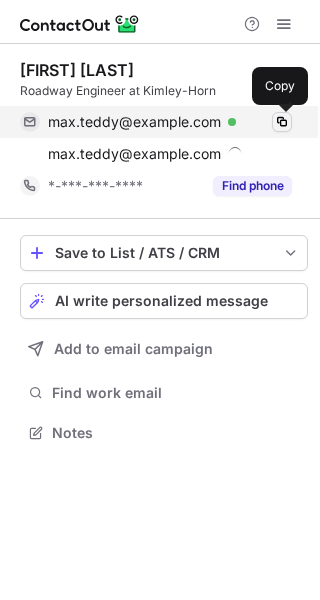 click at bounding box center (282, 122) 